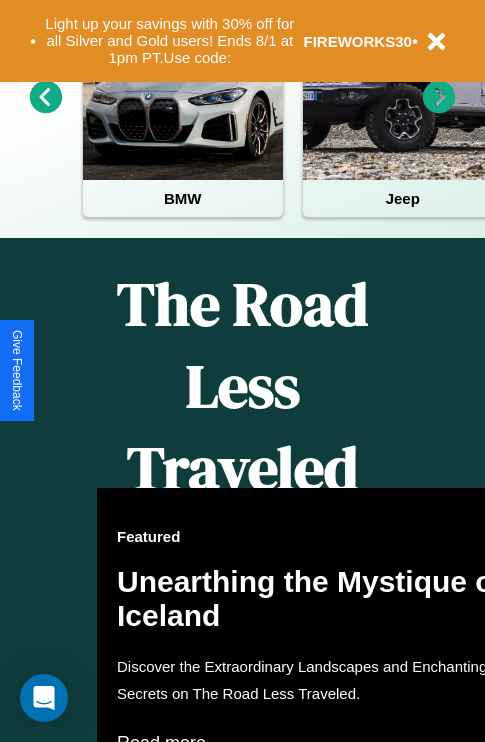 scroll, scrollTop: 817, scrollLeft: 0, axis: vertical 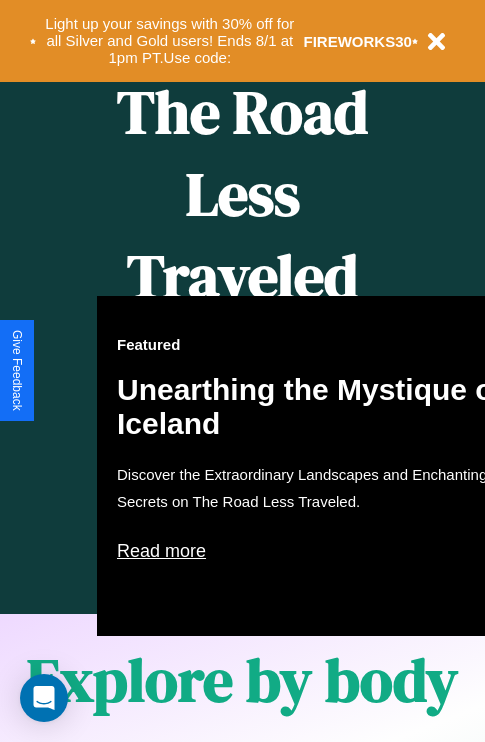click on "Featured Unearthing the Mystique of Iceland Discover the Extraordinary Landscapes and Enchanting Secrets on The Road Less Traveled. Read more" at bounding box center [317, 466] 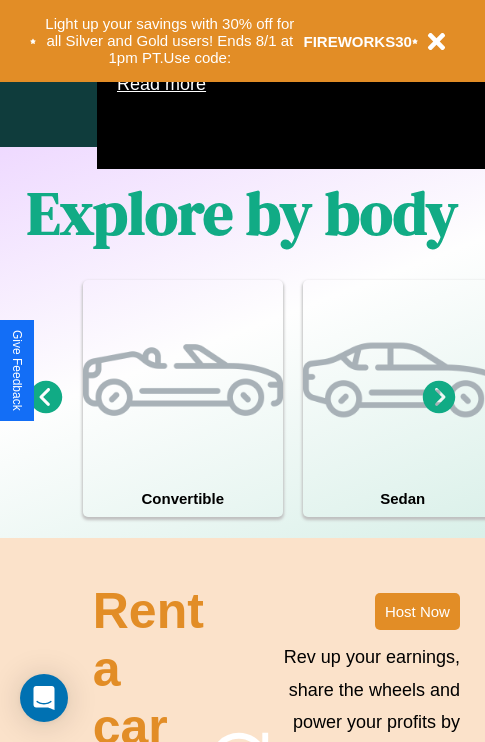 scroll, scrollTop: 1285, scrollLeft: 0, axis: vertical 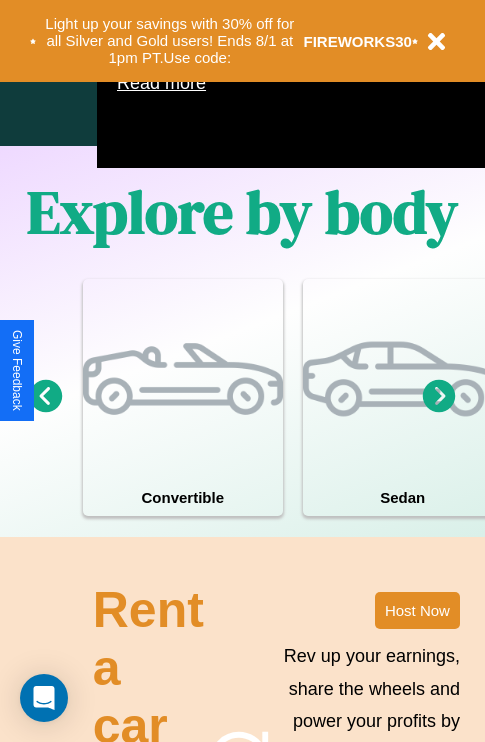 click 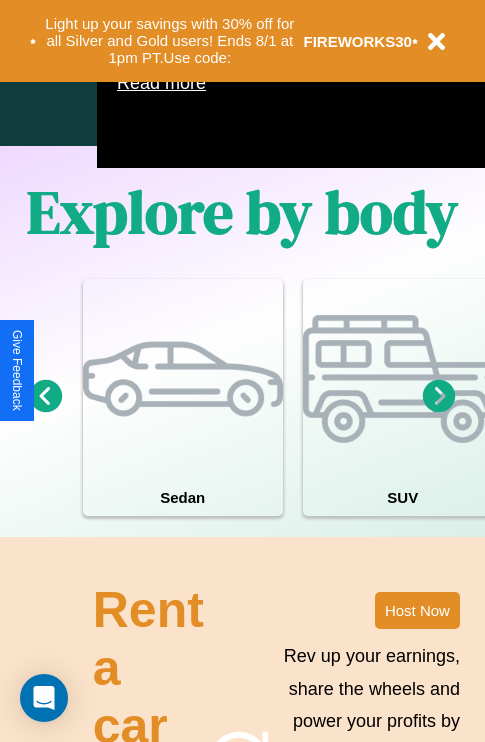 click 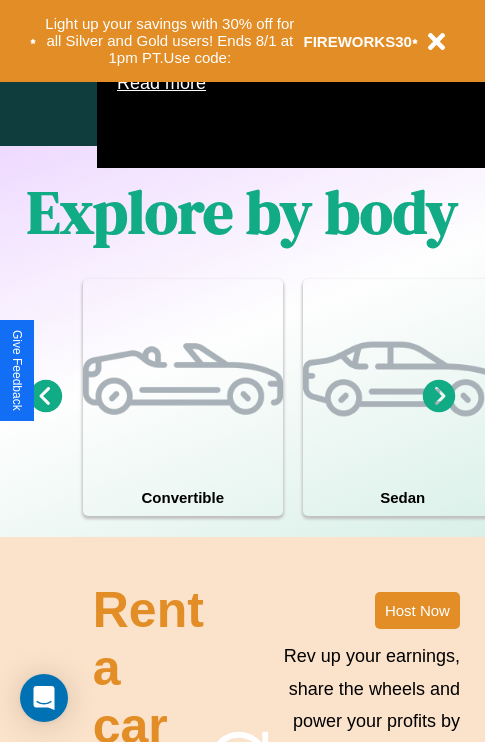 click 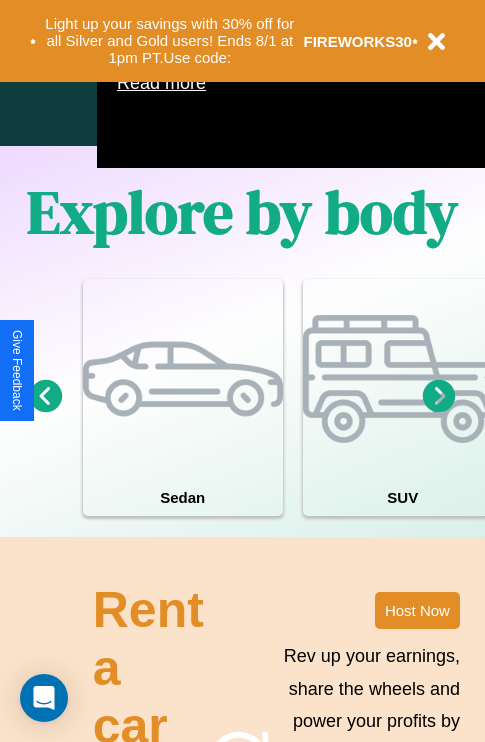 click 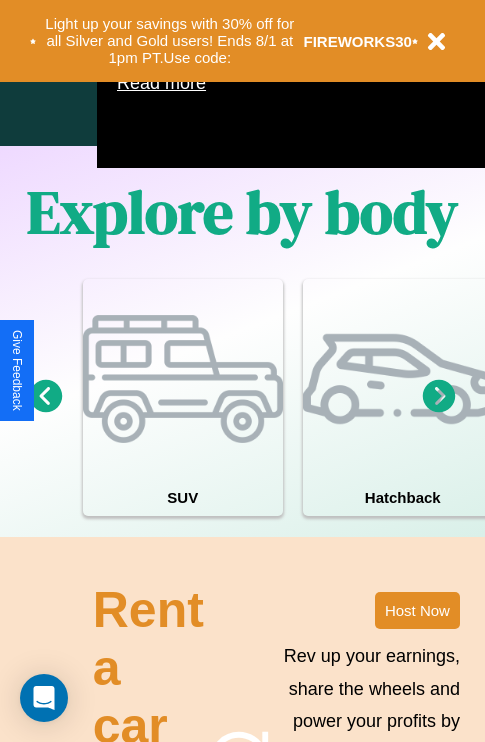 click 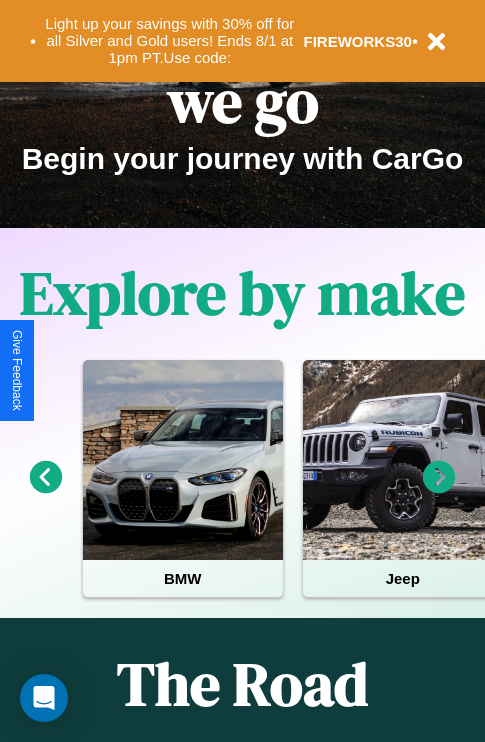 scroll, scrollTop: 0, scrollLeft: 0, axis: both 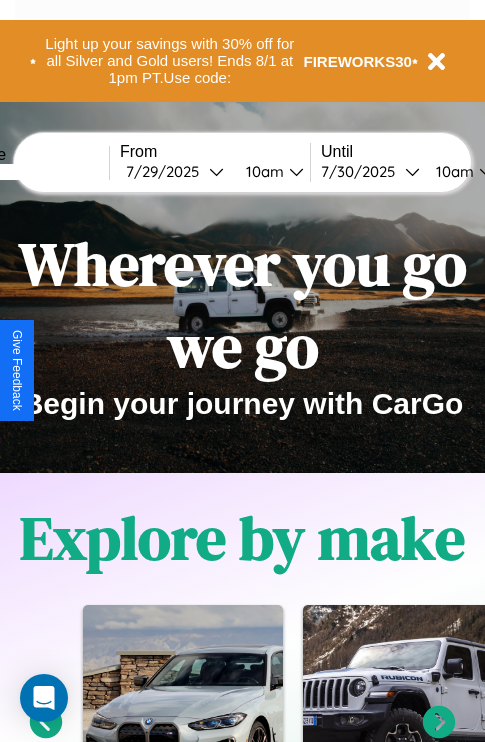 click at bounding box center [34, 172] 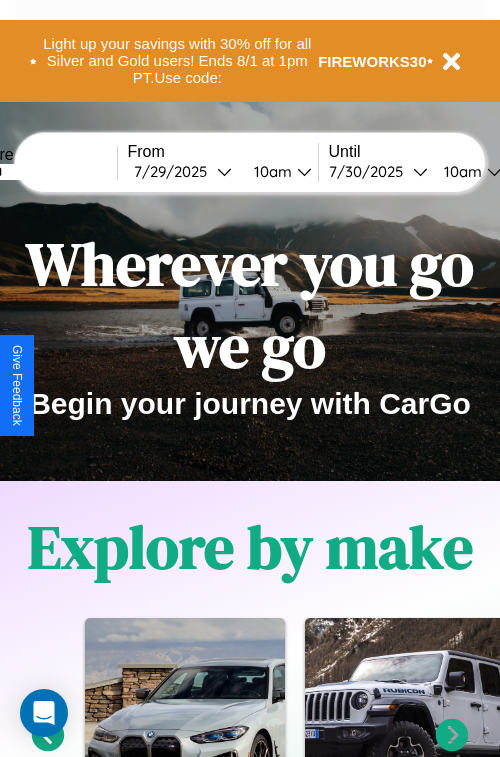 select on "*" 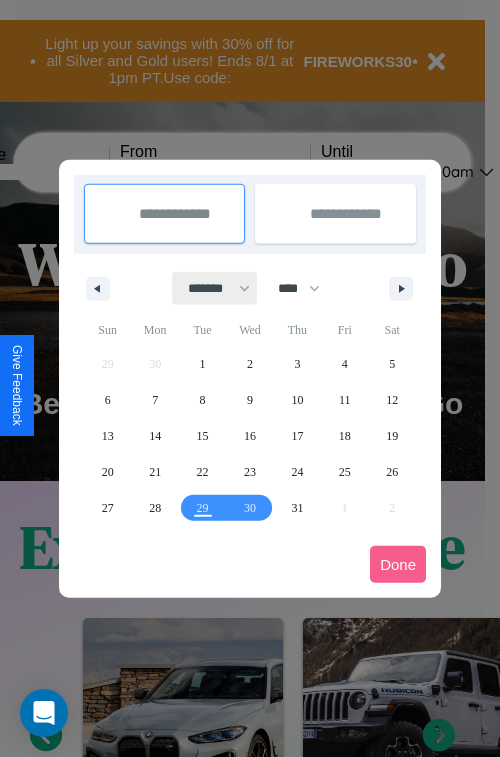 click on "******* ******** ***** ***** *** **** **** ****** ********* ******* ******** ********" at bounding box center [215, 288] 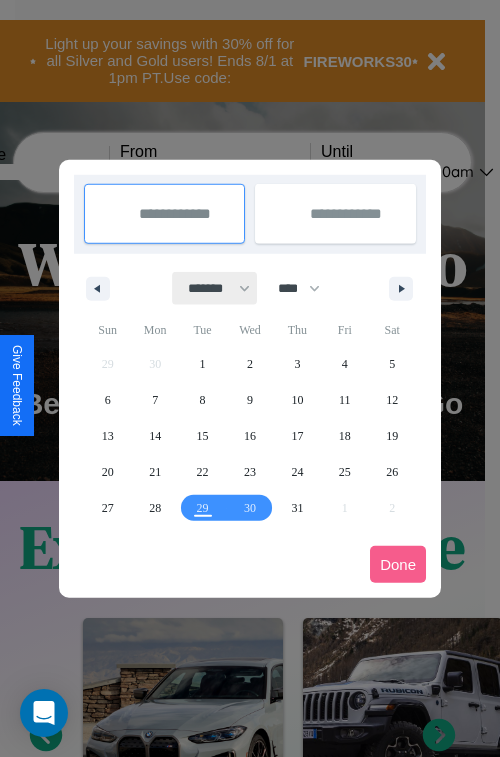 select on "*" 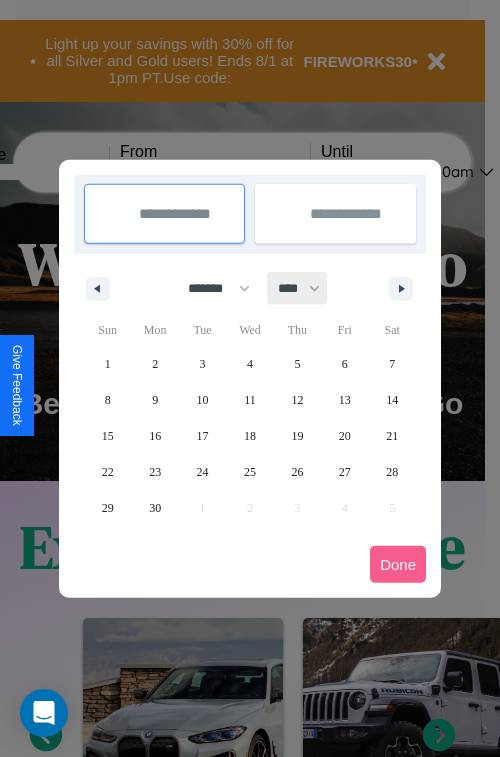 click on "**** **** **** **** **** **** **** **** **** **** **** **** **** **** **** **** **** **** **** **** **** **** **** **** **** **** **** **** **** **** **** **** **** **** **** **** **** **** **** **** **** **** **** **** **** **** **** **** **** **** **** **** **** **** **** **** **** **** **** **** **** **** **** **** **** **** **** **** **** **** **** **** **** **** **** **** **** **** **** **** **** **** **** **** **** **** **** **** **** **** **** **** **** **** **** **** **** **** **** **** **** **** **** **** **** **** **** **** **** **** **** **** **** **** **** **** **** **** **** **** ****" at bounding box center (298, 288) 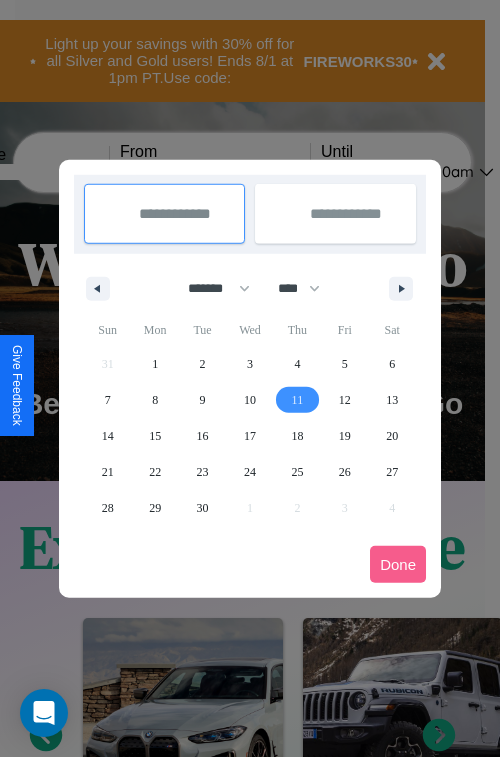 click on "11" at bounding box center (298, 400) 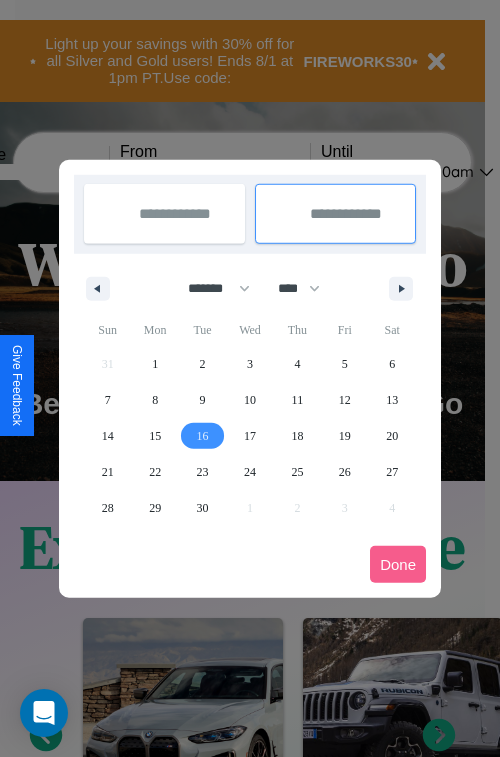 click on "16" at bounding box center (203, 436) 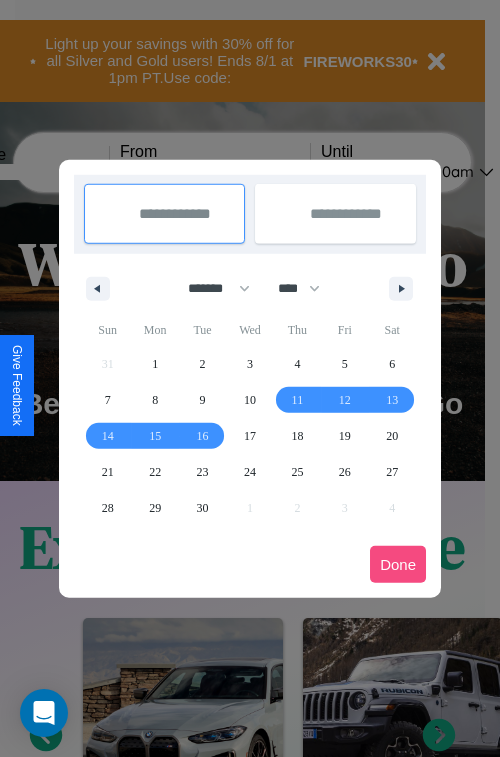 click on "Done" at bounding box center [398, 564] 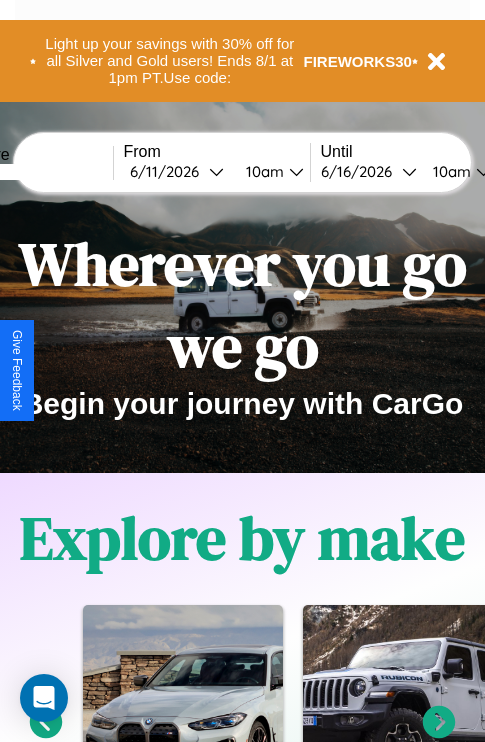 click on "10am" at bounding box center [262, 171] 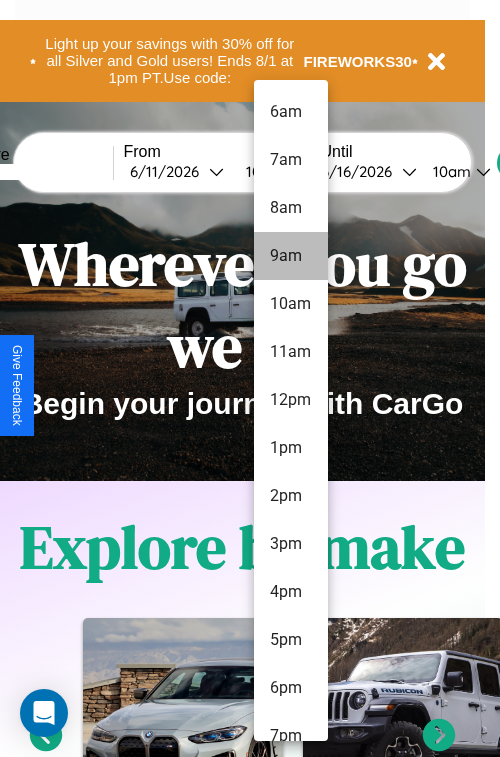 click on "9am" at bounding box center (291, 256) 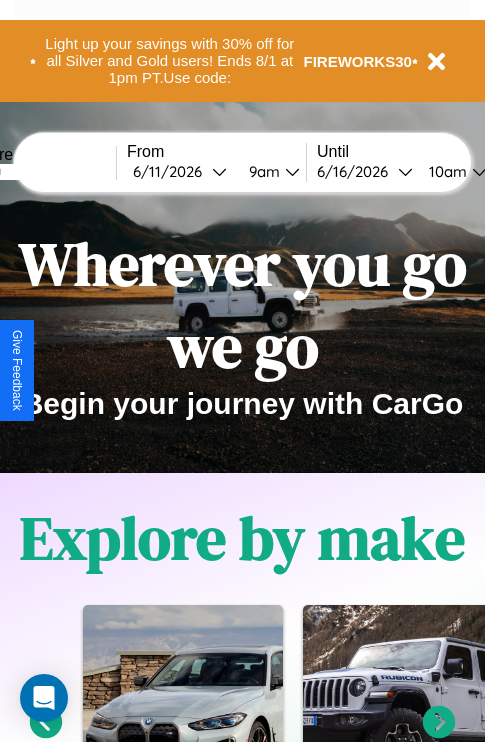 click on "10am" at bounding box center [445, 171] 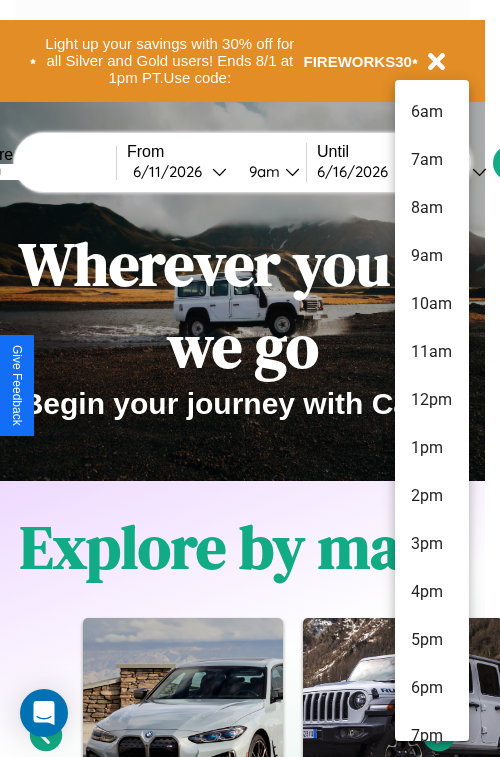 click on "2pm" at bounding box center [432, 496] 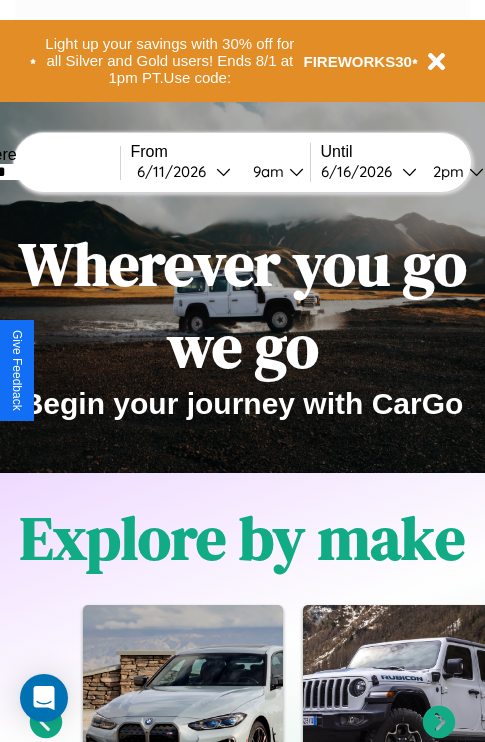 scroll, scrollTop: 0, scrollLeft: 66, axis: horizontal 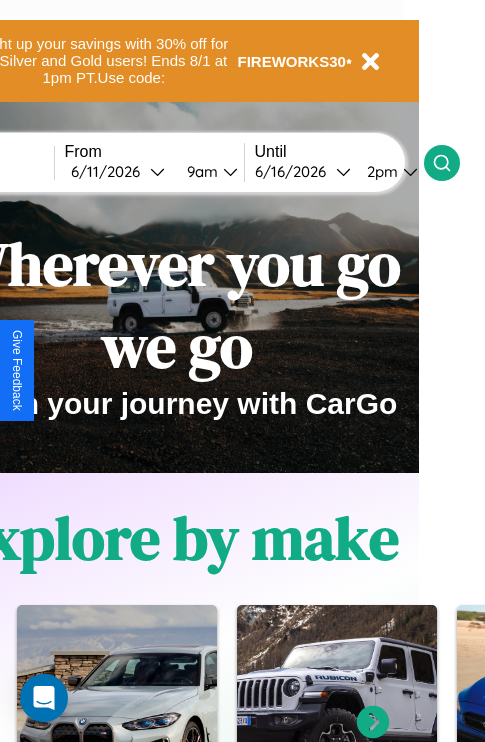 click 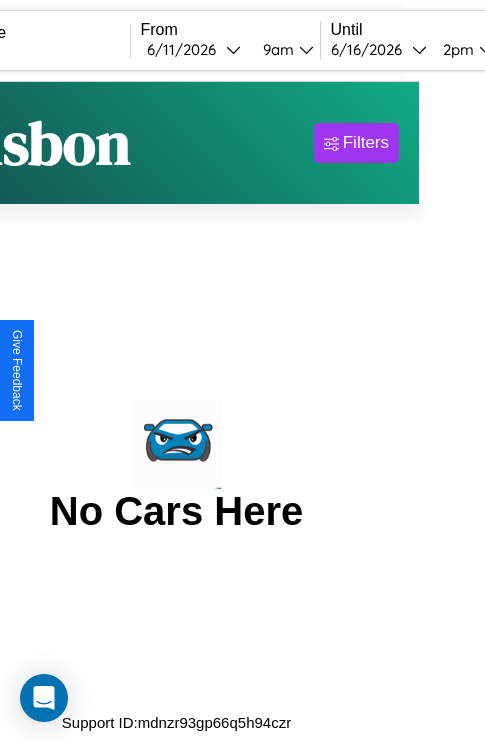 scroll, scrollTop: 0, scrollLeft: 0, axis: both 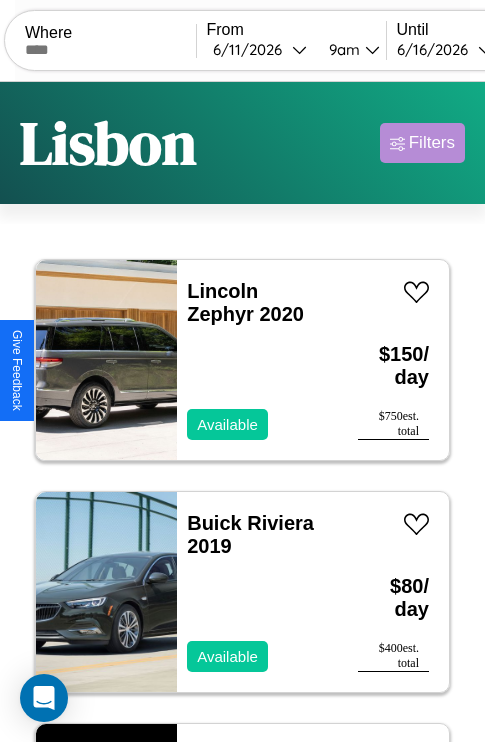 click on "Filters" at bounding box center [432, 143] 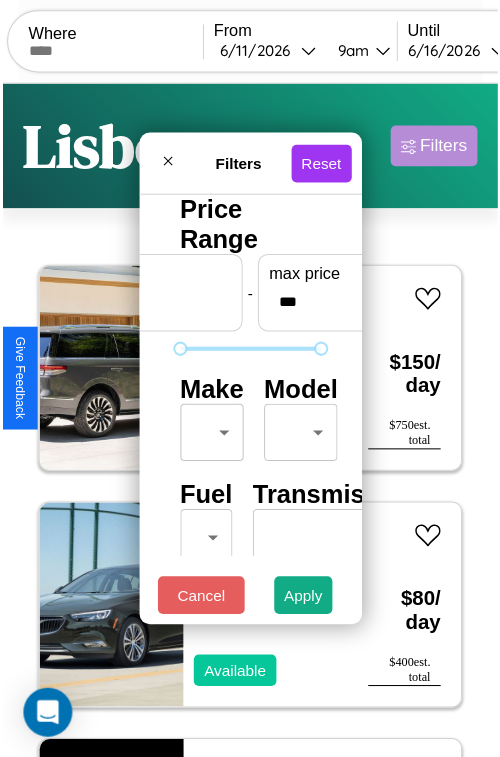 scroll, scrollTop: 59, scrollLeft: 0, axis: vertical 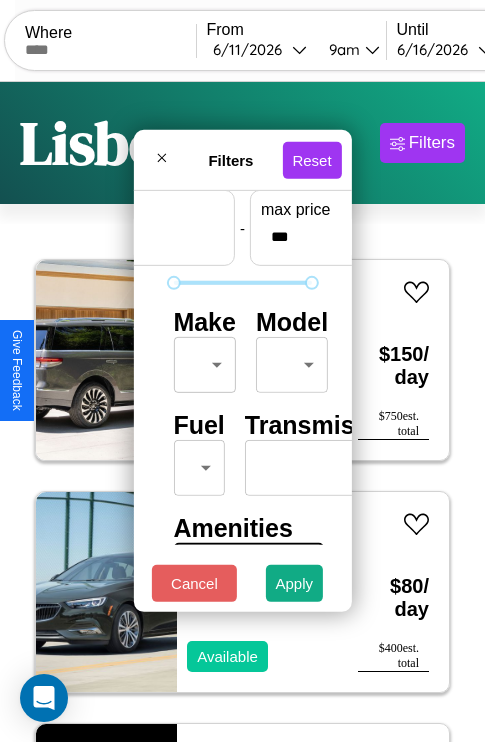 click on "CarGo Where From 6 / 11 / 2026 9am Until 6 / 16 / 2026 2pm Become a Host Login Sign Up [CITY] Filters 34 cars in this area These cars can be picked up in this city. Lincoln Zephyr 2020 Available $ 150 / day $ 750 est. total Buick Riviera 2019 Available $ 80 / day $ 400 est. total Lamborghini Revuelto 2020 Available $ 70 / day $ 350 est. total Kia Tekiar 2016 Available $ 90 / day $ 450 est. total Honda Civic Si 2020 Available $ 100 / day $ 500 est. total Land Rover New Range Rover 2023 Available $ 60 / day $ 300 est. total Hummer H3 2020 Available $ 70 / day $ 350 est. total Volvo WHEB 2014 Available $ 140 / day $ 700 est. total Dodge DIPLOMAT 2019 Unavailable $ 50 / day $ 250 est. total Tesla Semi 2017 Available $ 160 / day $ 800 est. total Mazda CX-30 2022 Available $ 180 / day $ 900 est. total BMW F 800 GT 2021 Available $ 170 / day $ 850 est. total Lamborghini Aventador 2018 Available $ 180 / day $ 900 est. total Ford 2023 $" at bounding box center (242, 412) 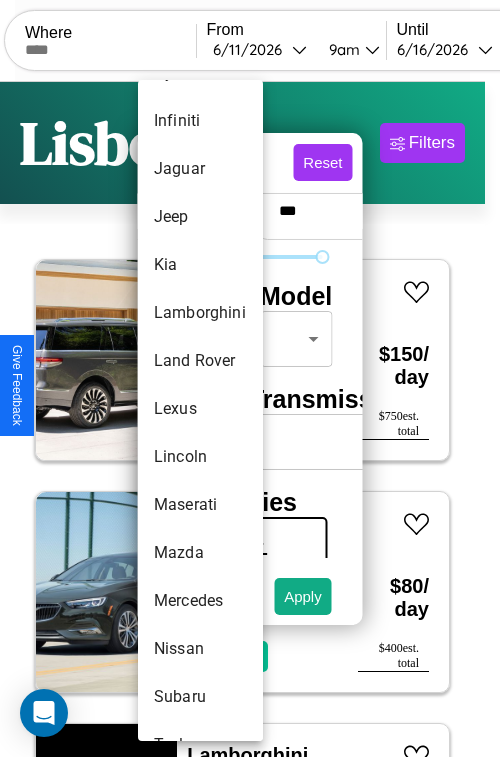 scroll, scrollTop: 950, scrollLeft: 0, axis: vertical 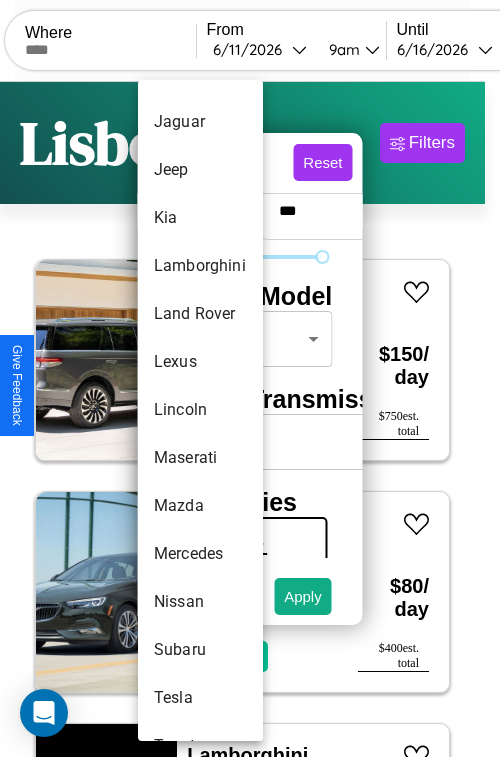 click on "Lincoln" at bounding box center [200, 410] 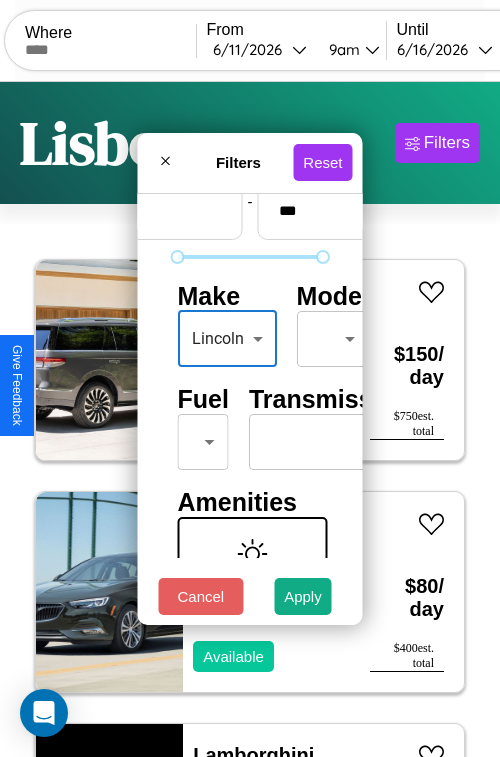 type on "*******" 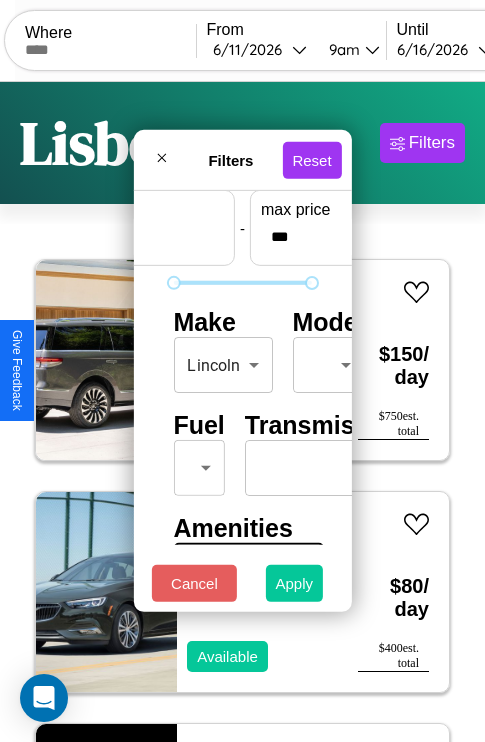 click on "Apply" at bounding box center [295, 583] 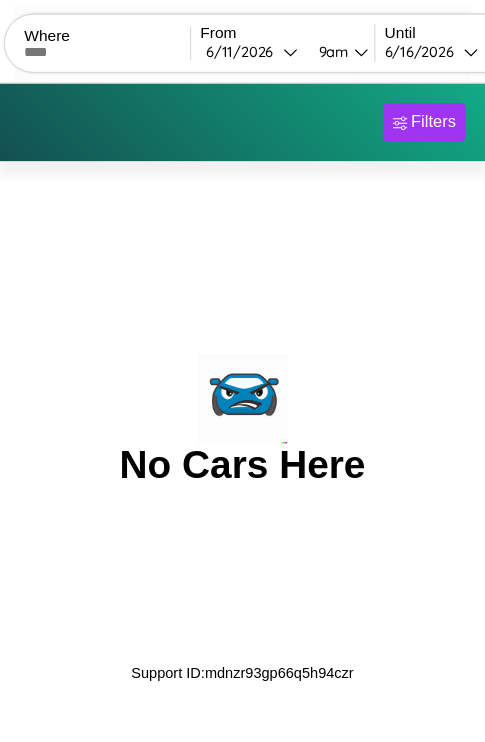 scroll, scrollTop: 0, scrollLeft: 0, axis: both 